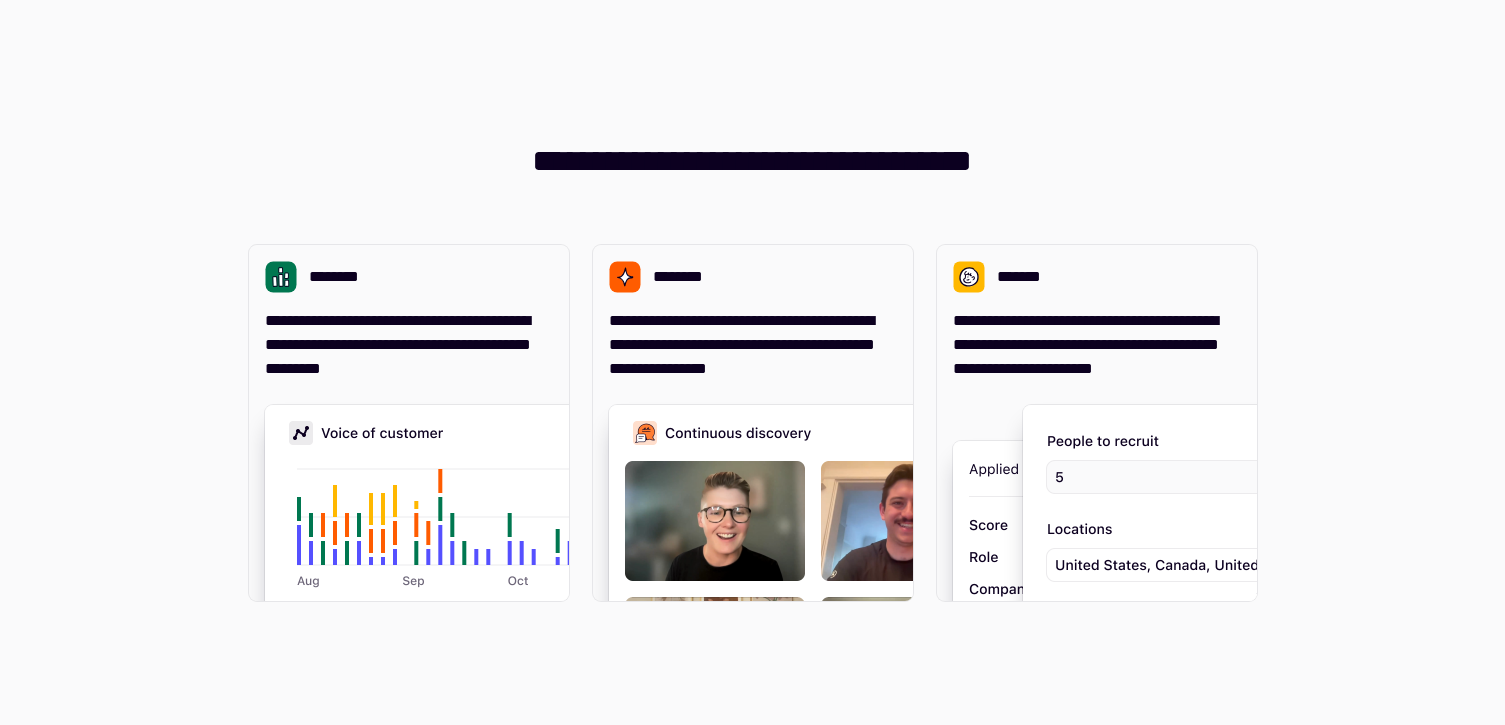 scroll, scrollTop: 0, scrollLeft: 0, axis: both 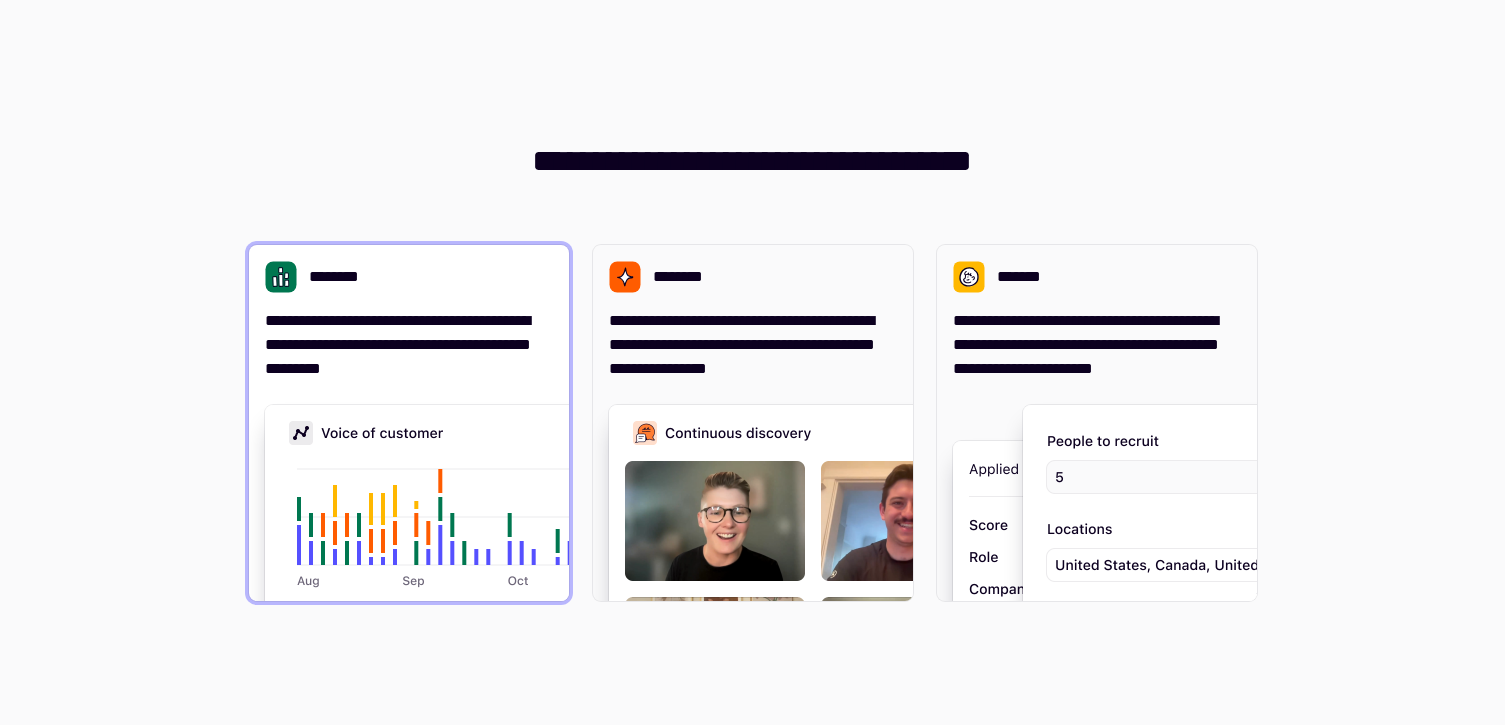 click at bounding box center [565, 605] 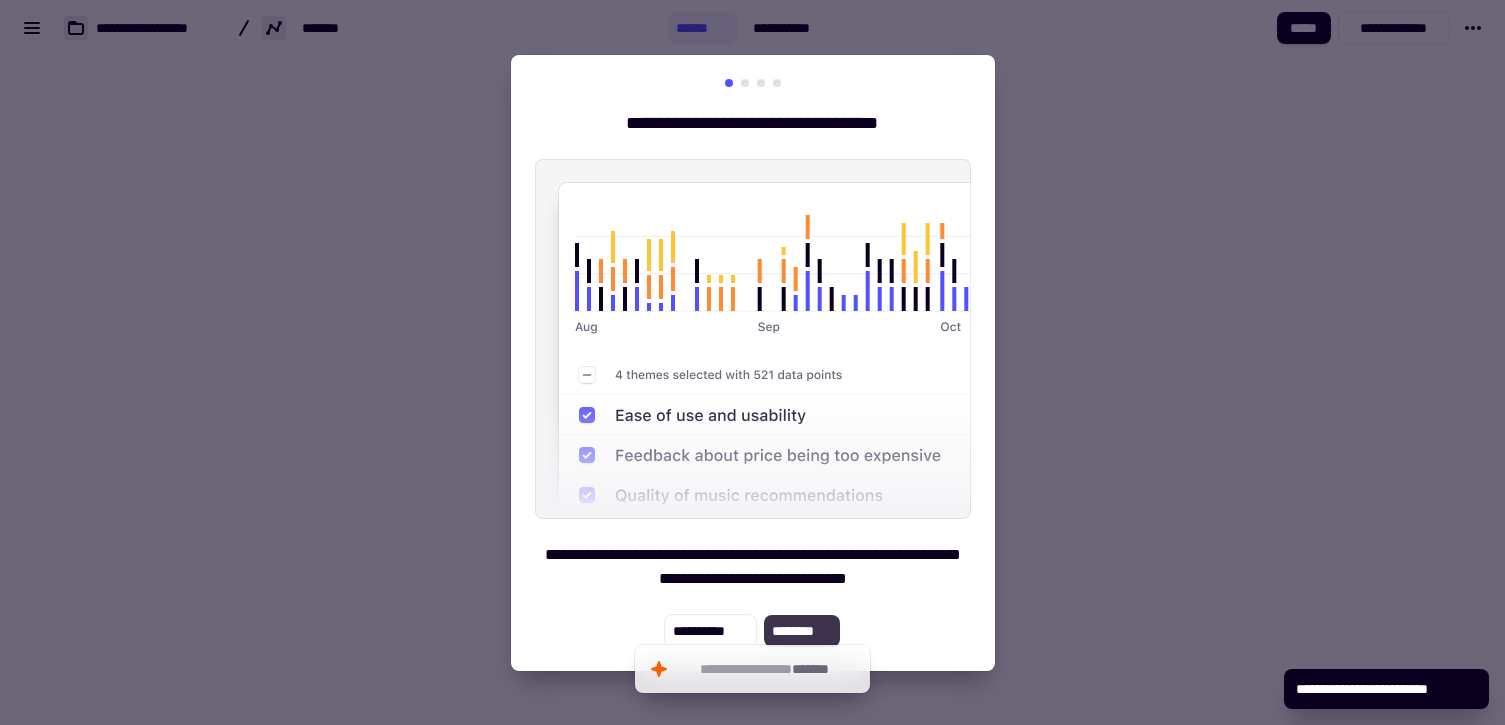 click on "********" 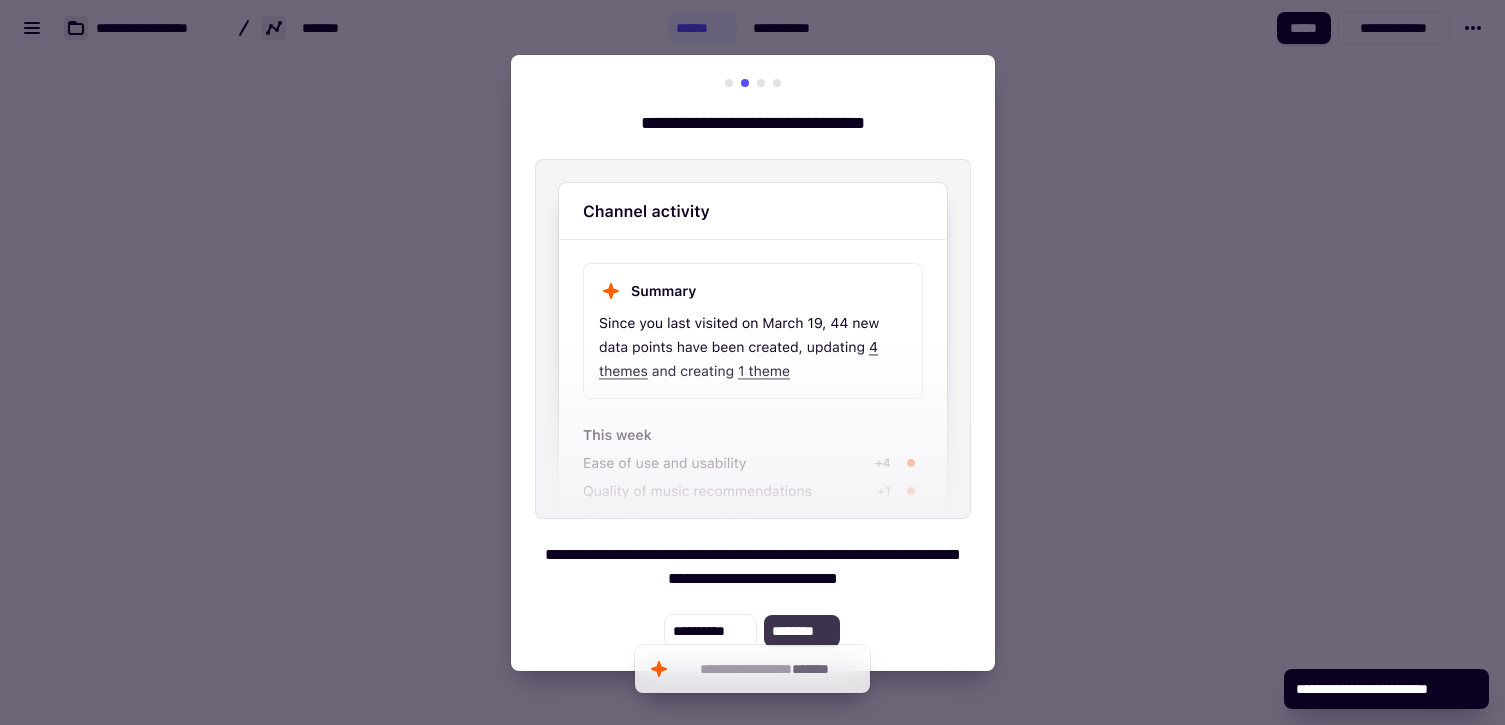 click on "********" 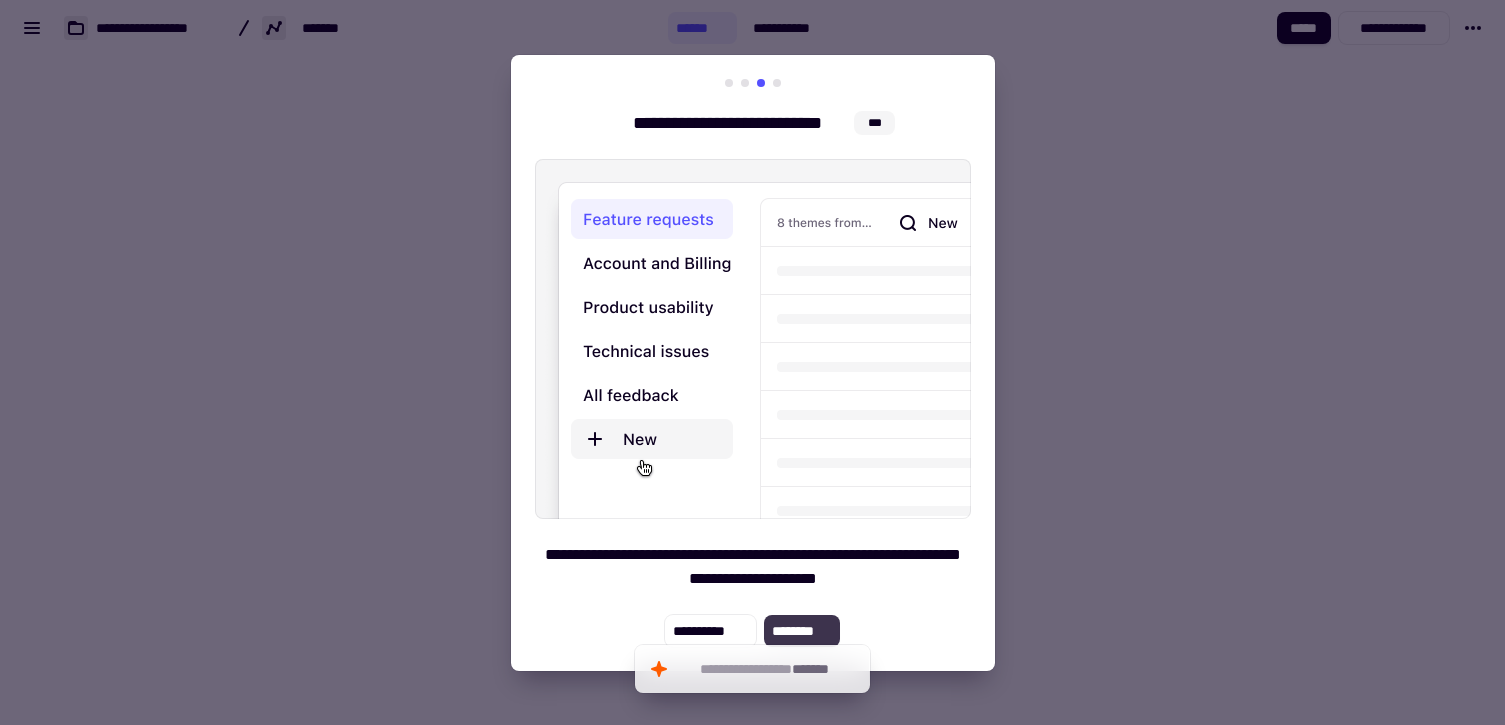 click on "********" 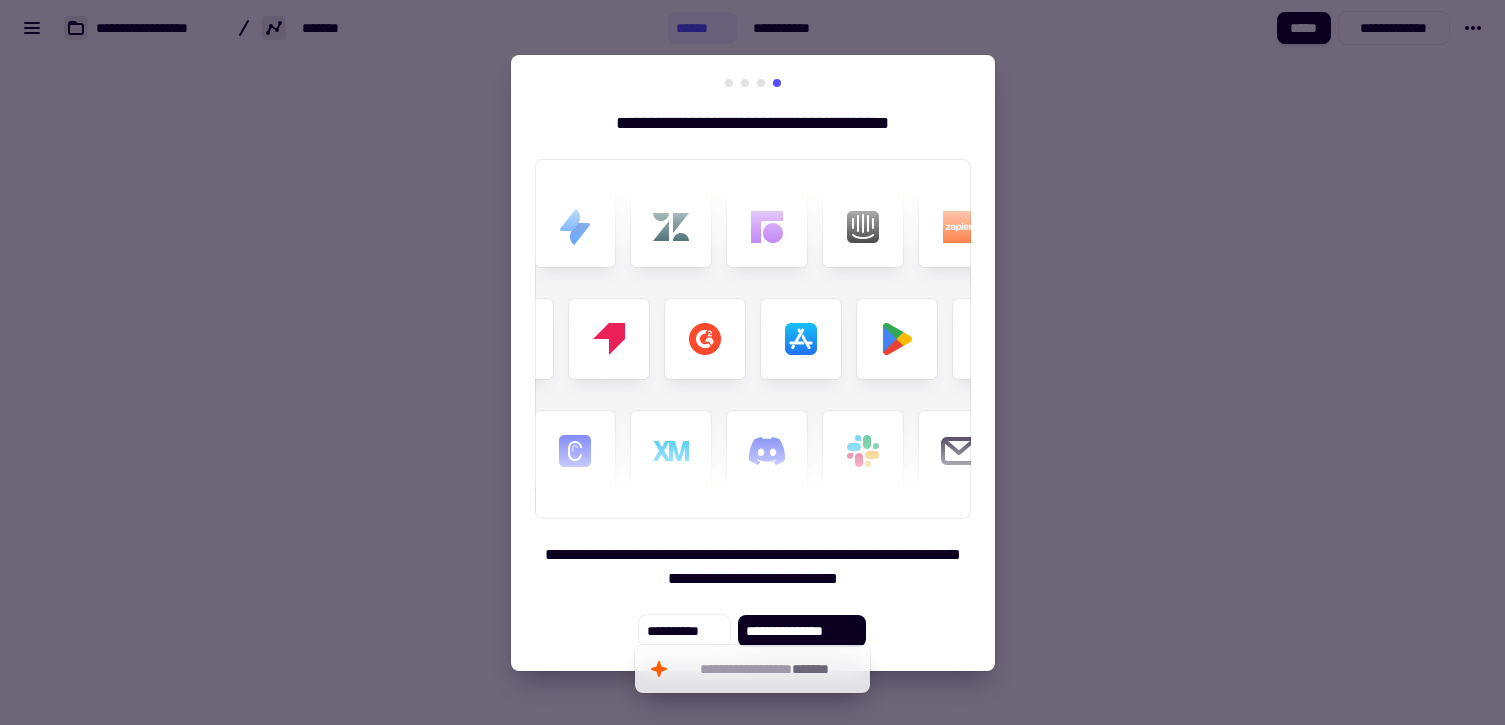 click at bounding box center [752, 362] 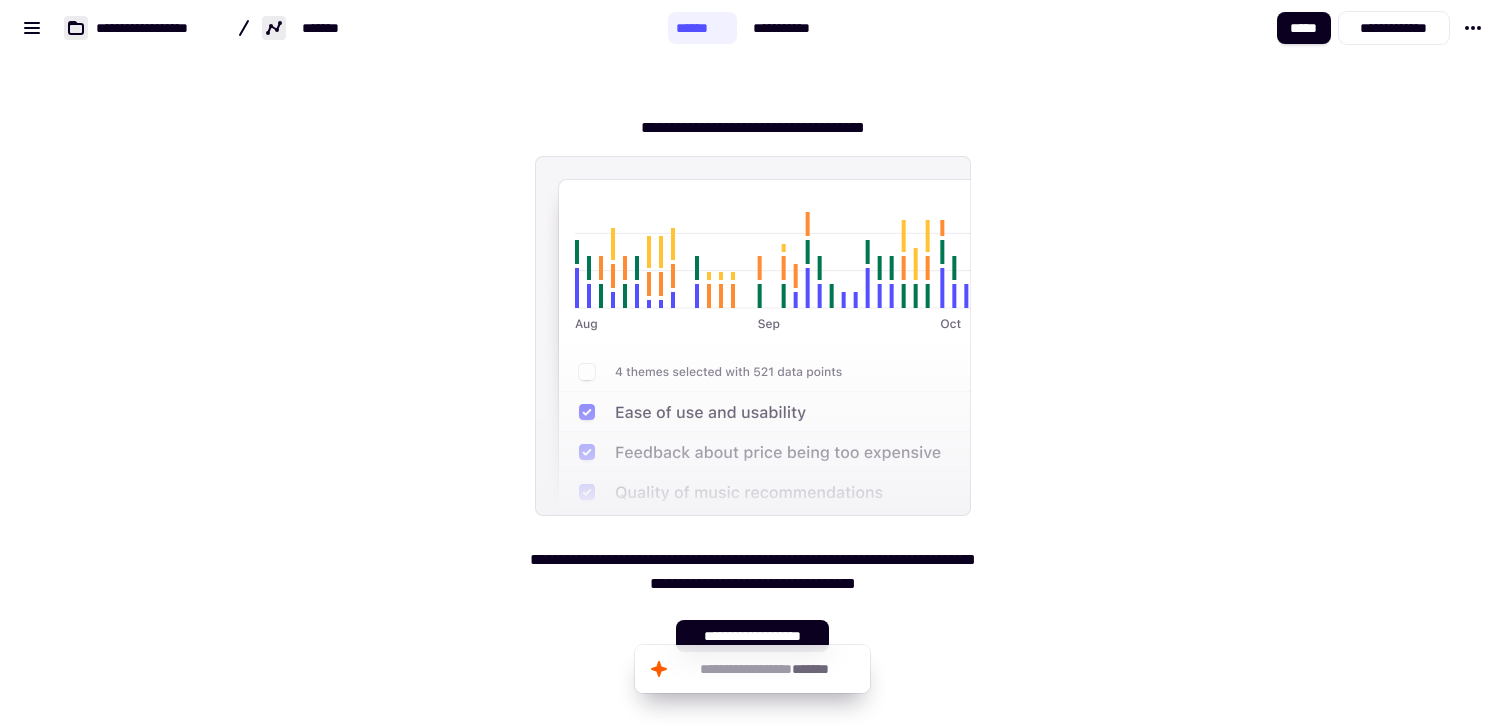 click on "**********" at bounding box center (752, 376) 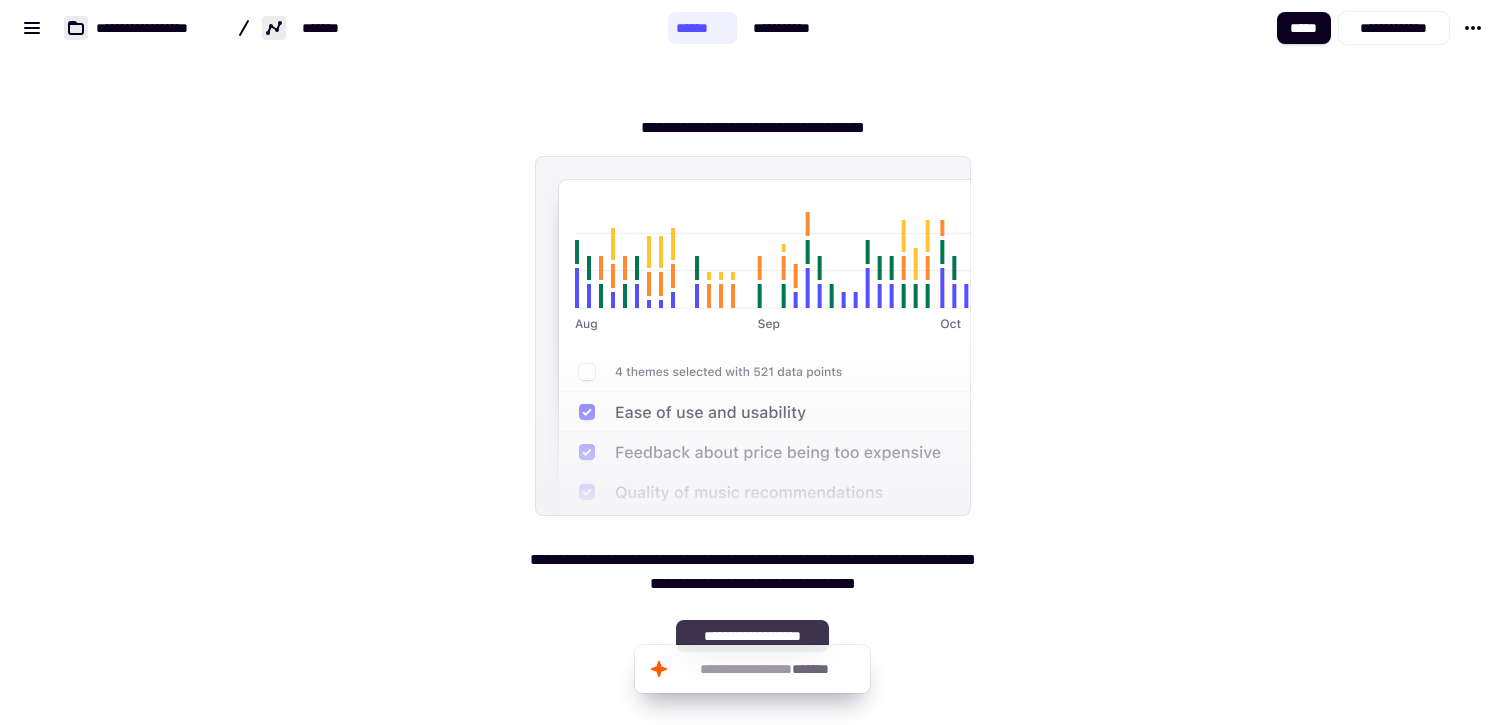 click on "**********" 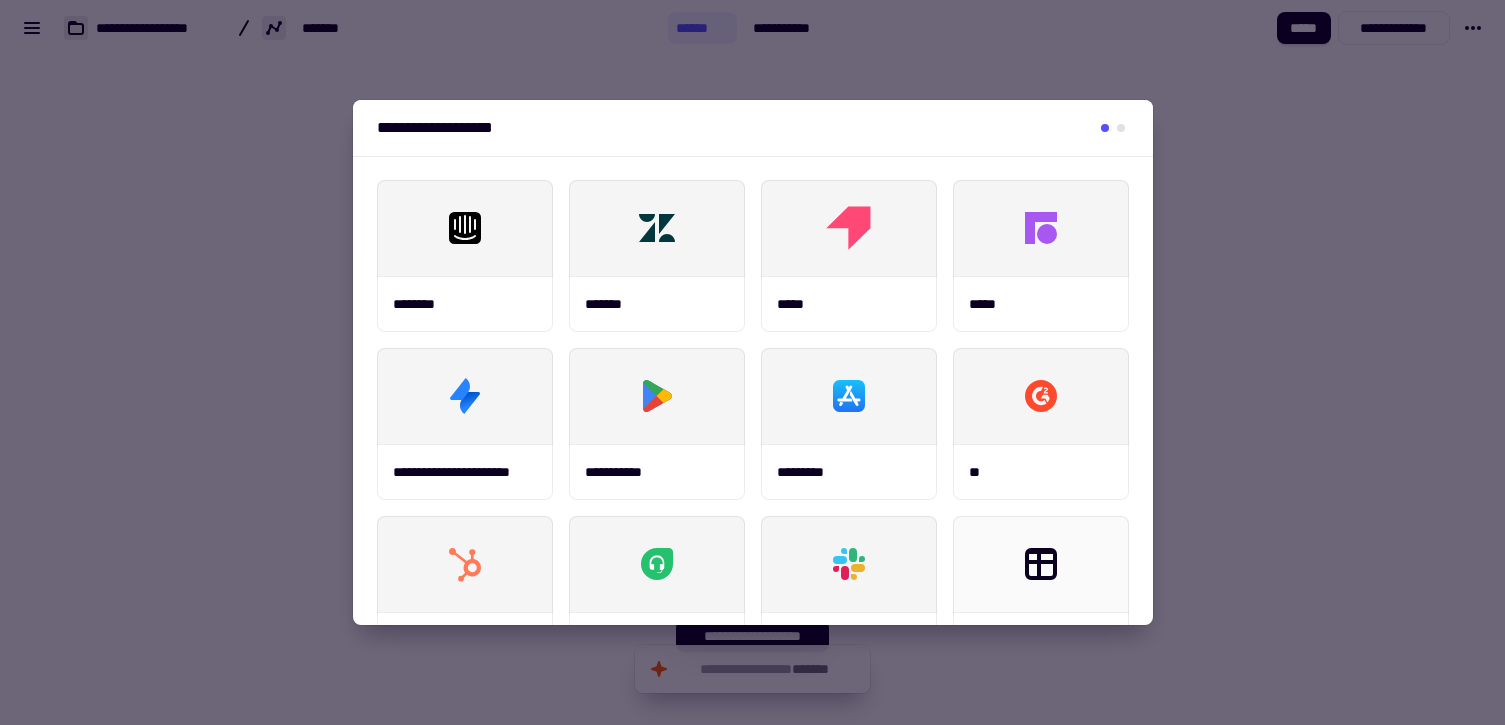 click at bounding box center [752, 362] 